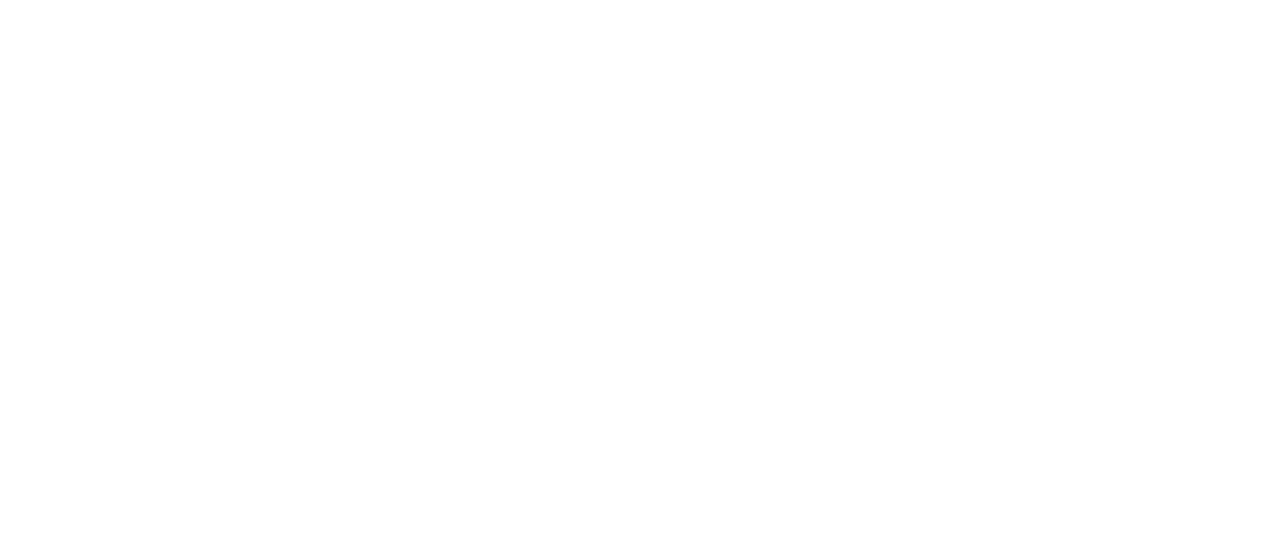 scroll, scrollTop: 0, scrollLeft: 0, axis: both 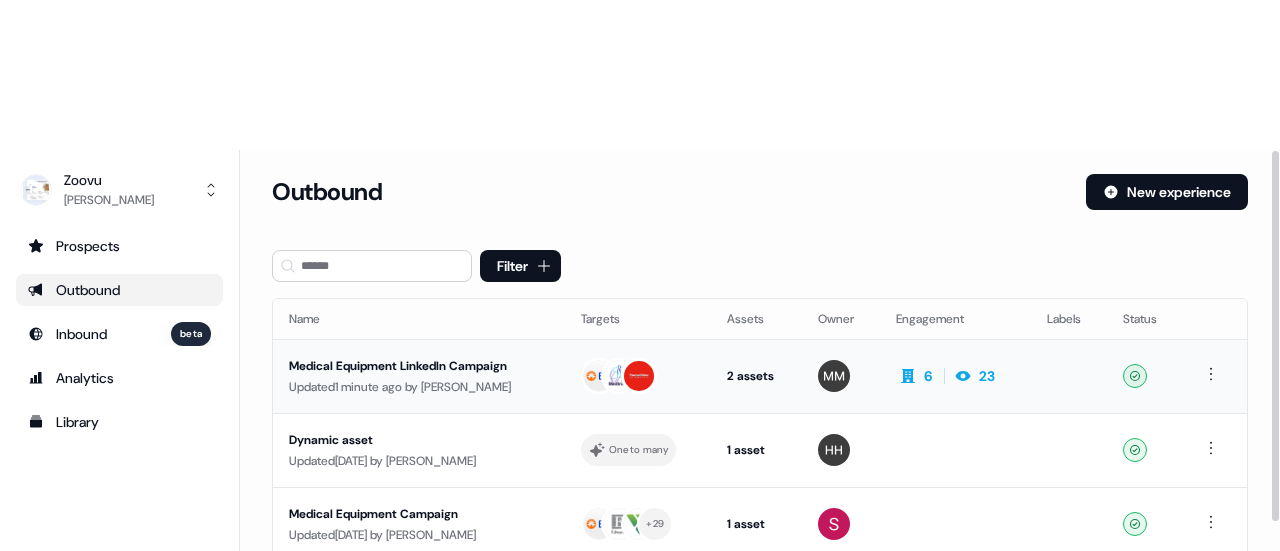 click on "Updated  1 minute ago   by   Morgan Missigman" at bounding box center [419, 387] 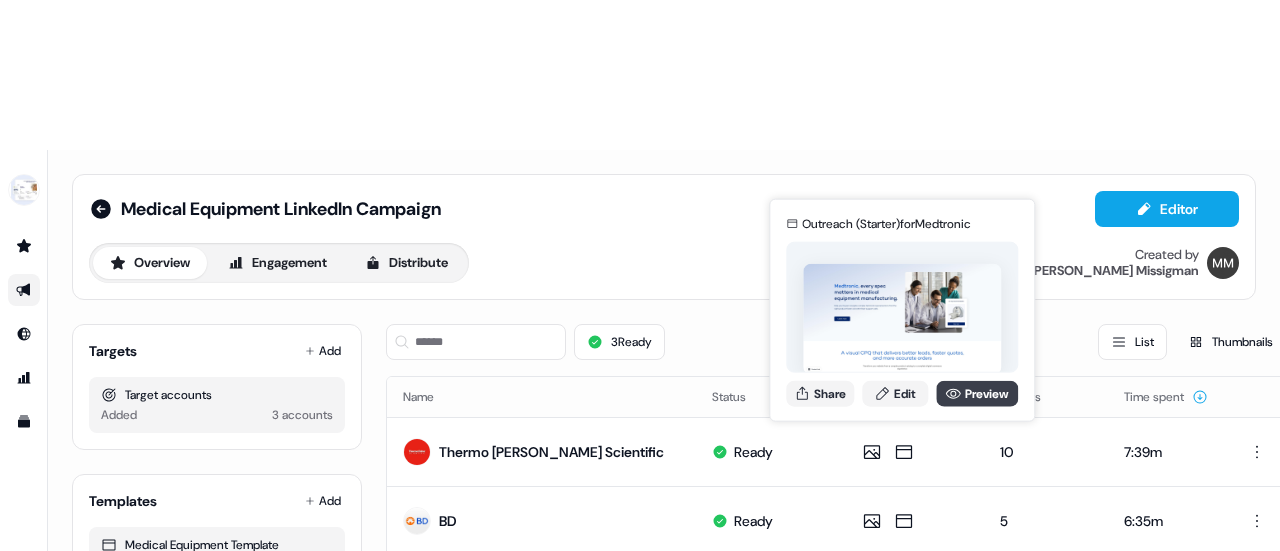 click on "Preview" at bounding box center (977, 393) 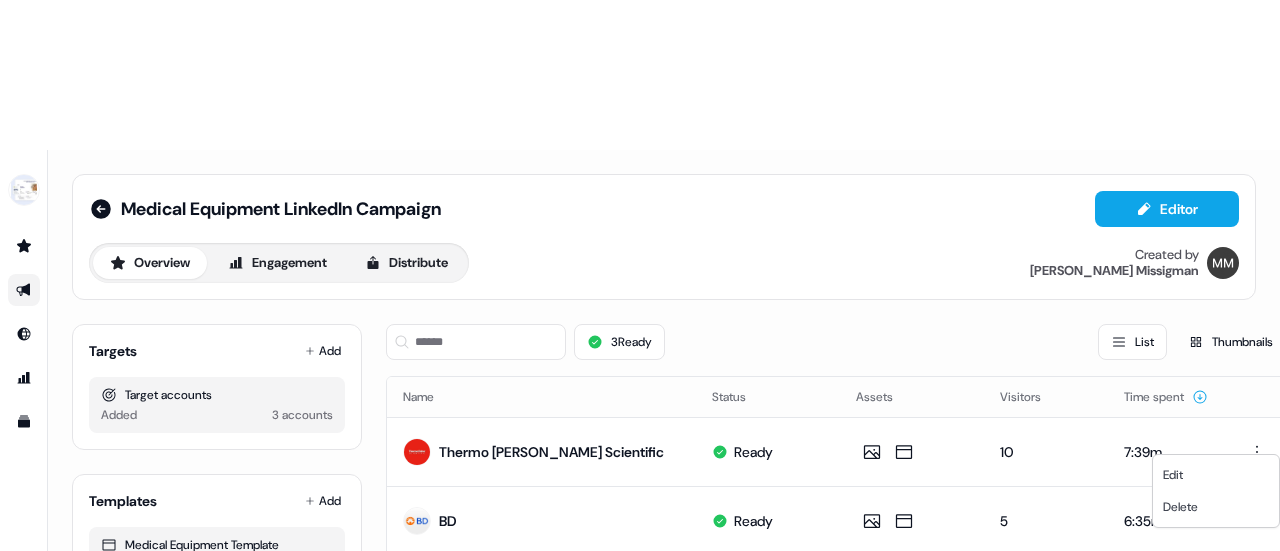 click on "For the best experience switch devices to a bigger screen. Go to Userled.io   Medical Equipment LinkedIn Campaign Editor Overview Engagement Distribute Created by Morgan   Missigman Targets Add Target   accounts Added 3   accounts Templates Add Medical Equipment Template Morgan test template 3  Ready List Thumbnails Name Status Assets Visitors Time spent Thermo Fisher Scientific Ready 10 7:39m BD Ready 5 6:35m Medtronic Ready Page  1  of 1 Edit Delete" at bounding box center (640, 350) 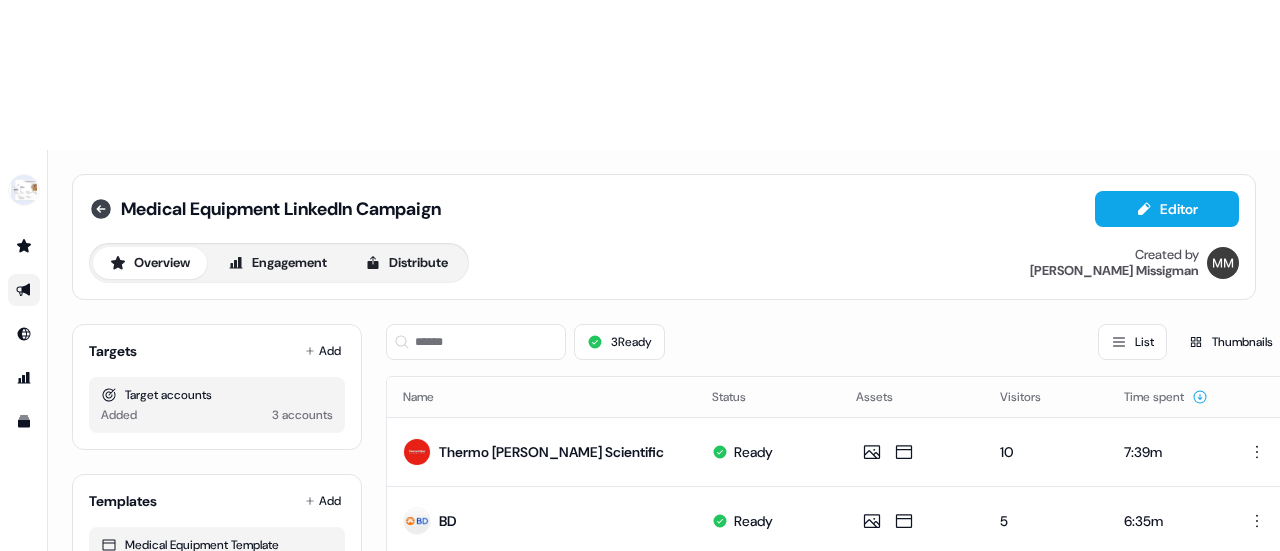 click 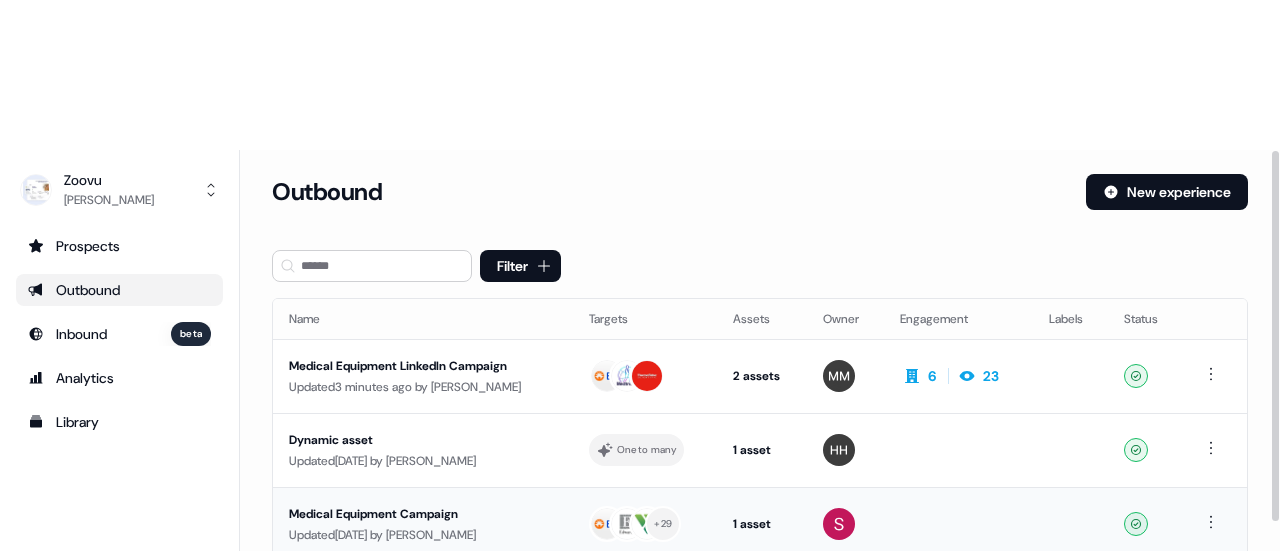 click on "Medical Equipment Campaign" at bounding box center (423, 514) 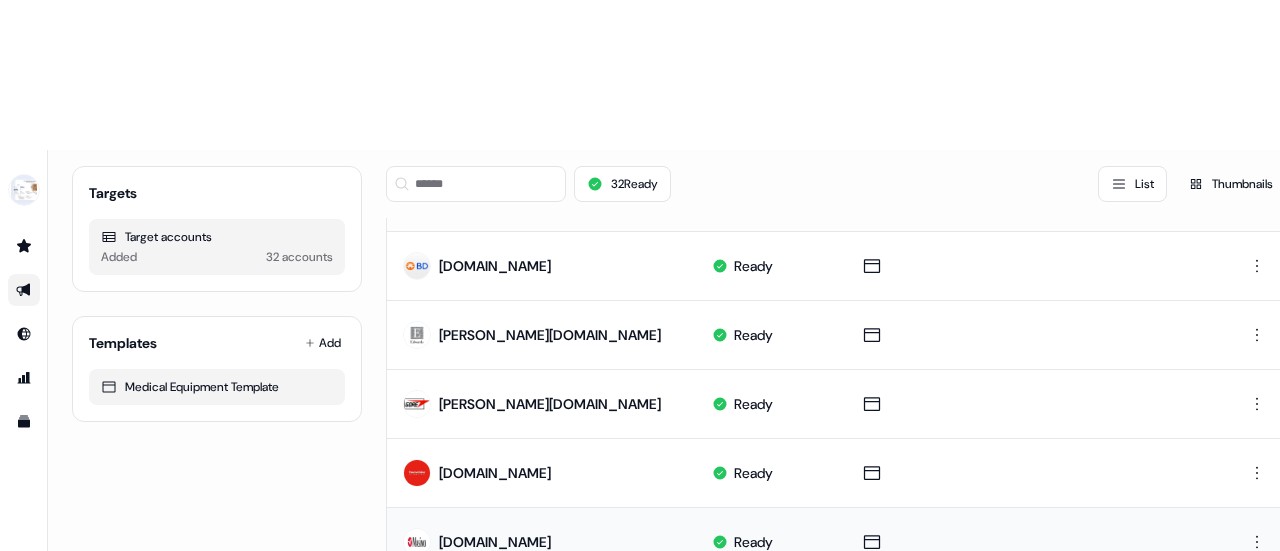 scroll, scrollTop: 0, scrollLeft: 0, axis: both 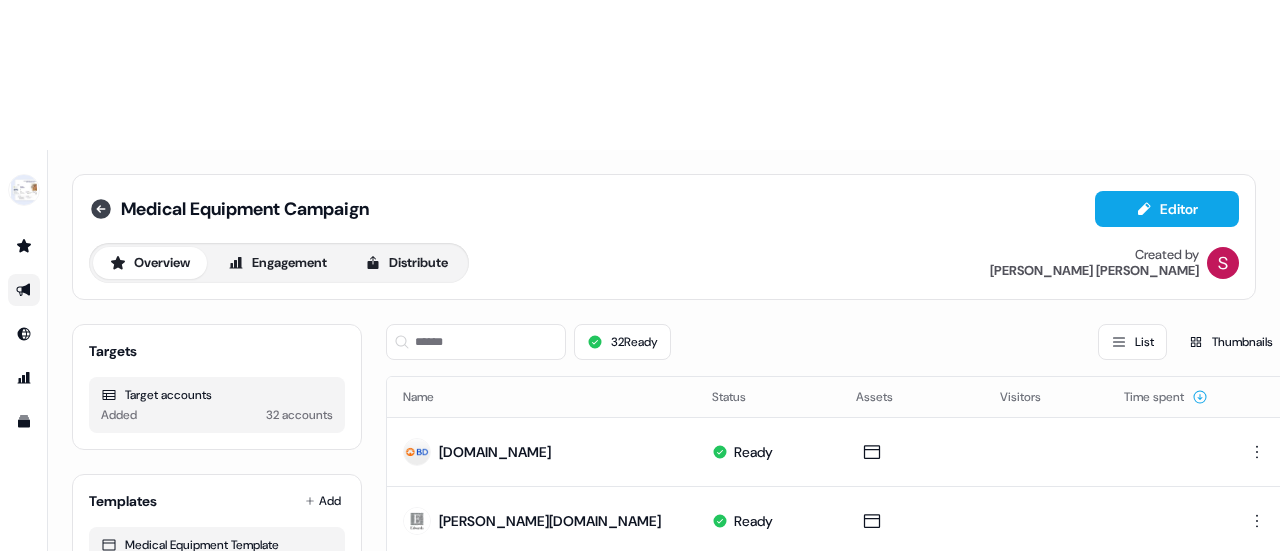 click 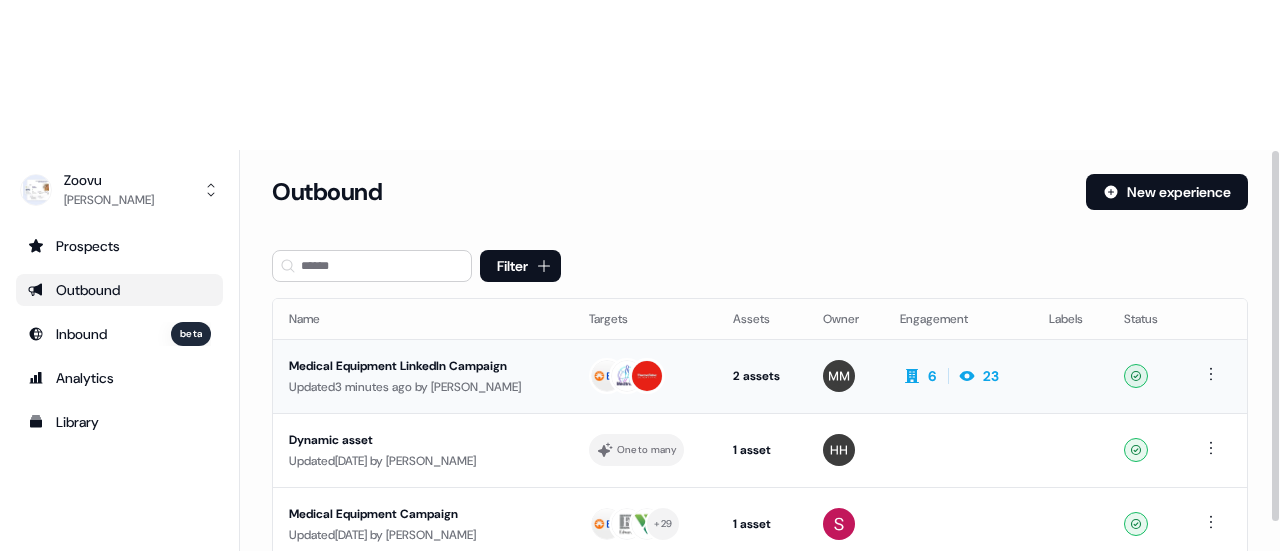 click on "Medical Equipment LinkedIn Campaign" at bounding box center [423, 366] 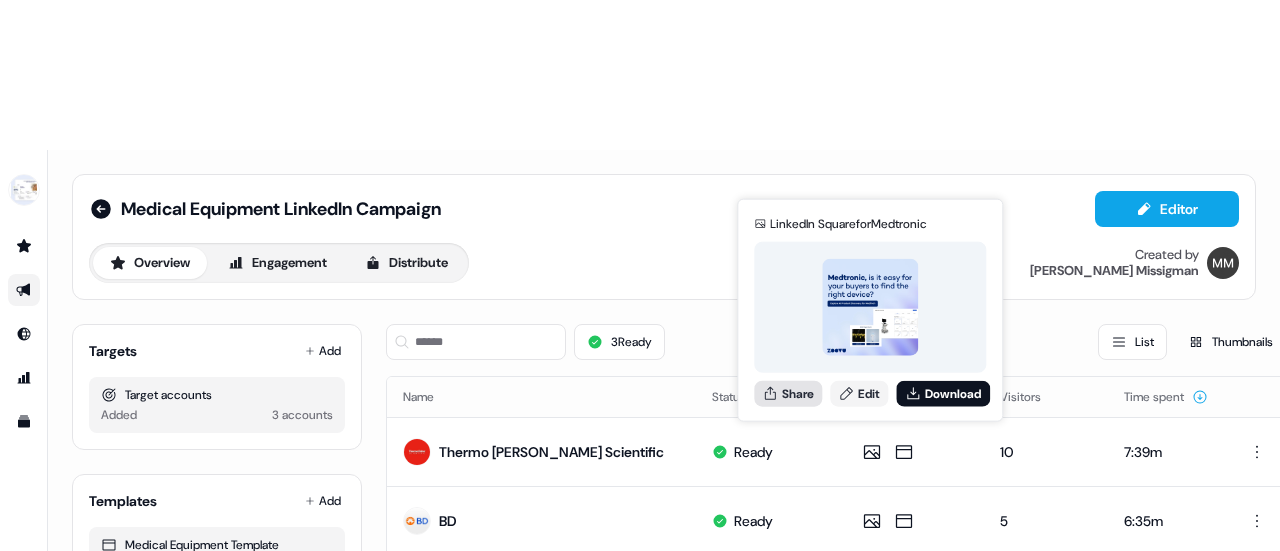 click 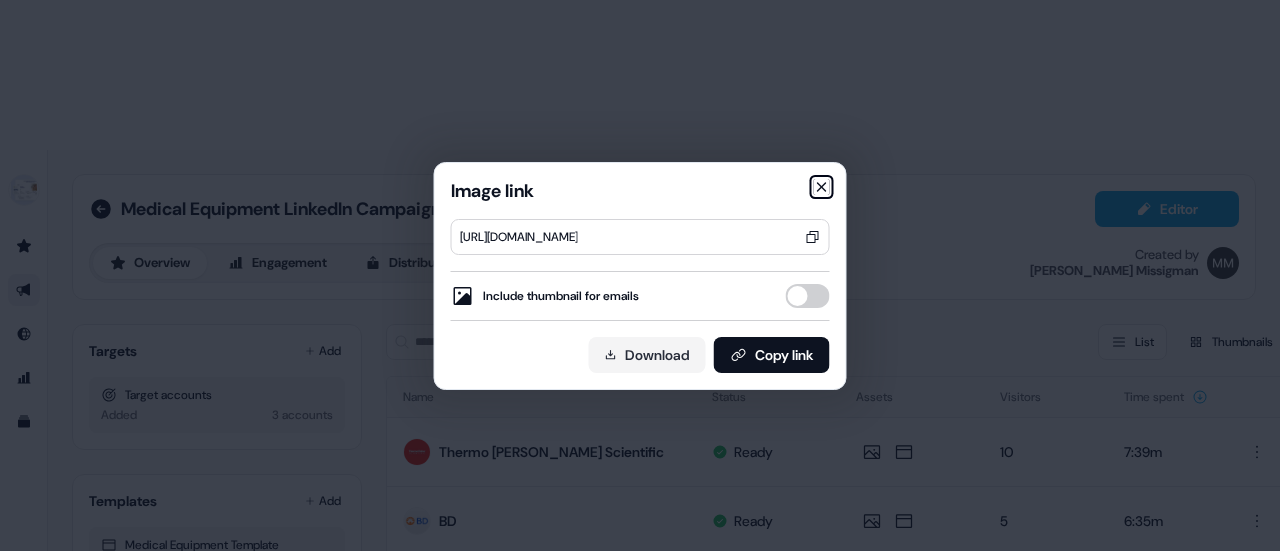 click 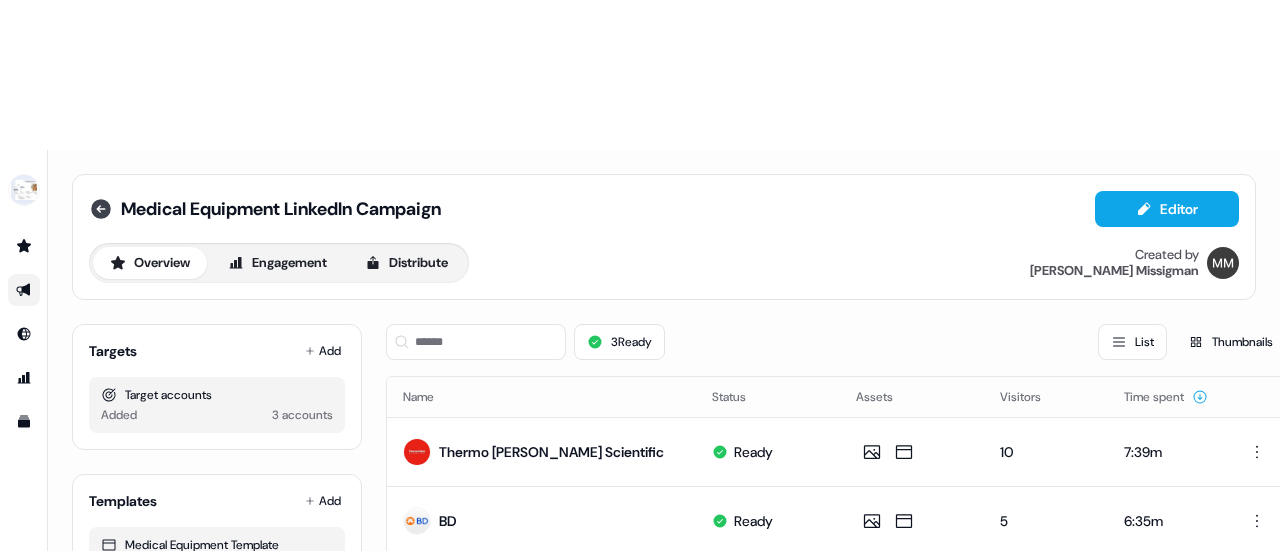 click 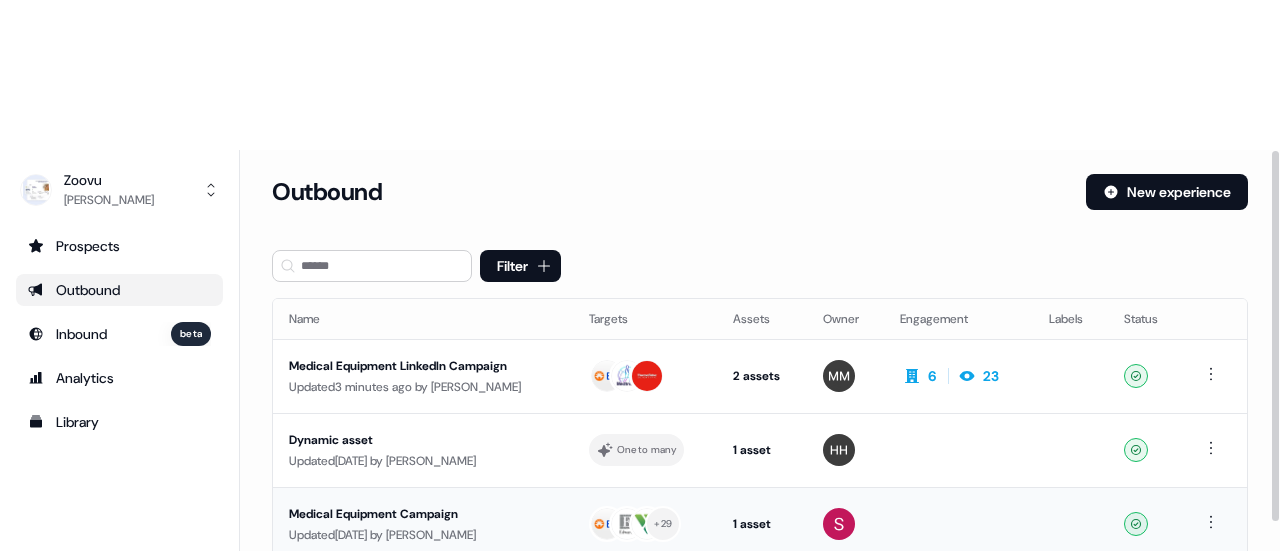 click on "Medical Equipment Campaign" at bounding box center [423, 514] 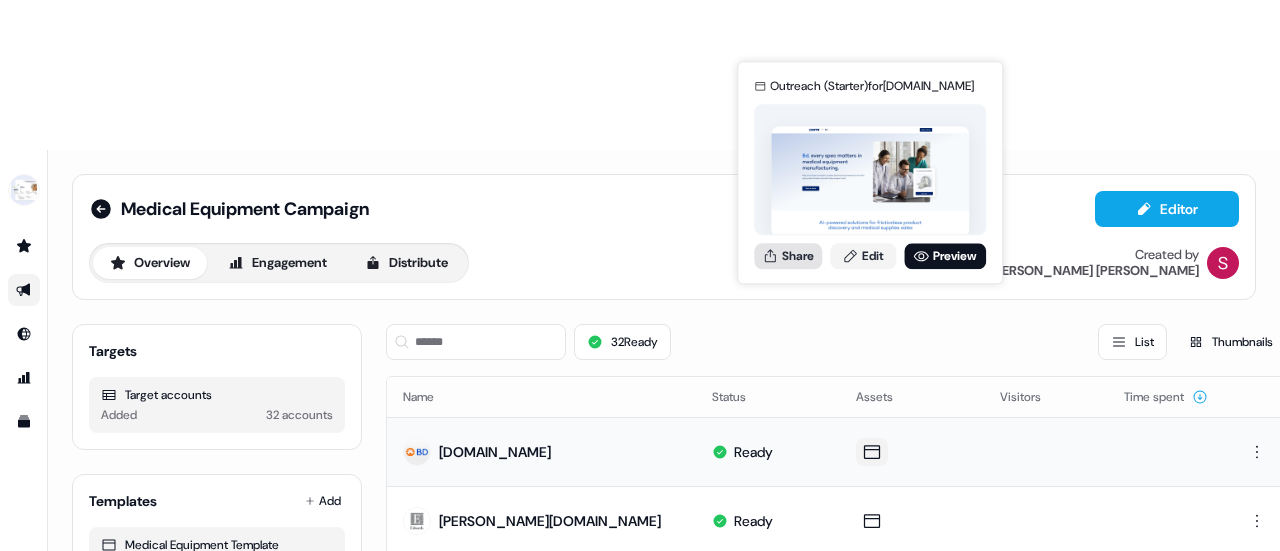 click on "Share" at bounding box center [788, 256] 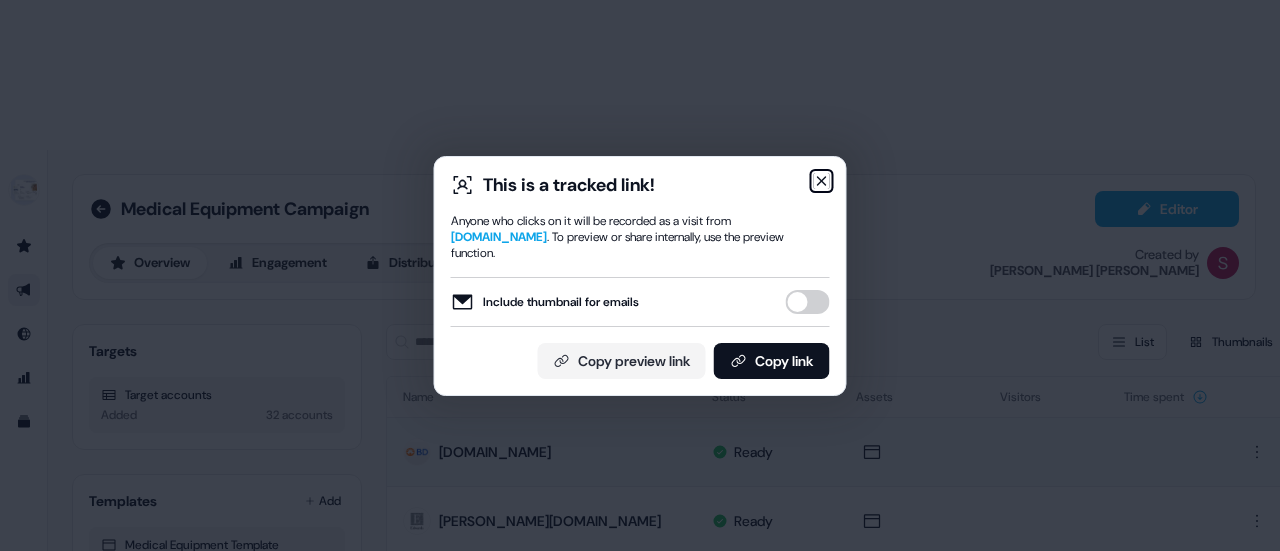click 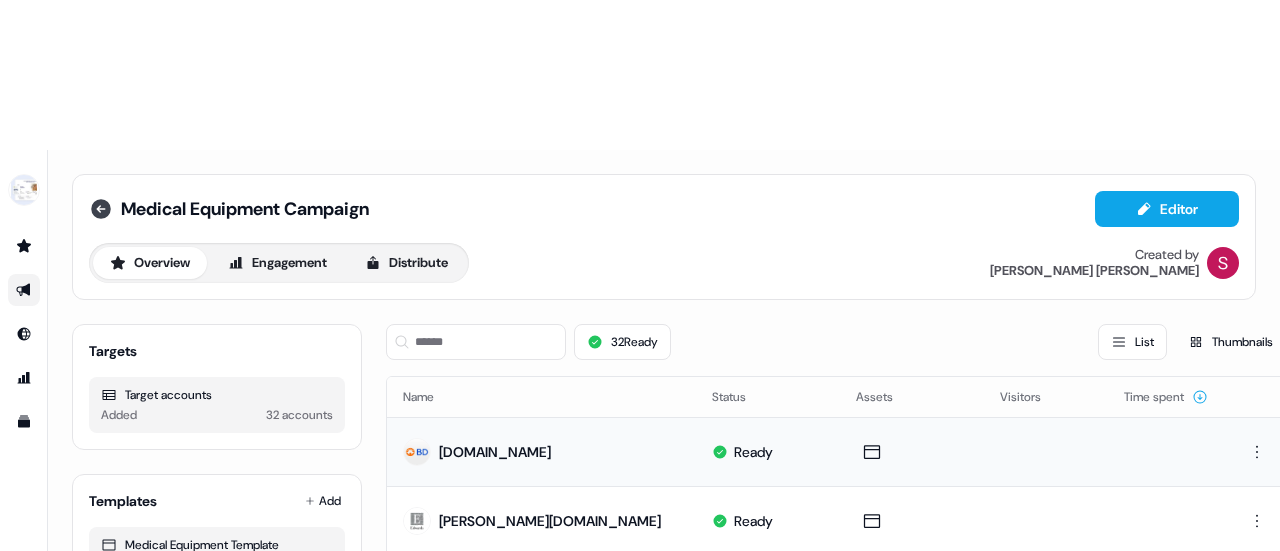 click 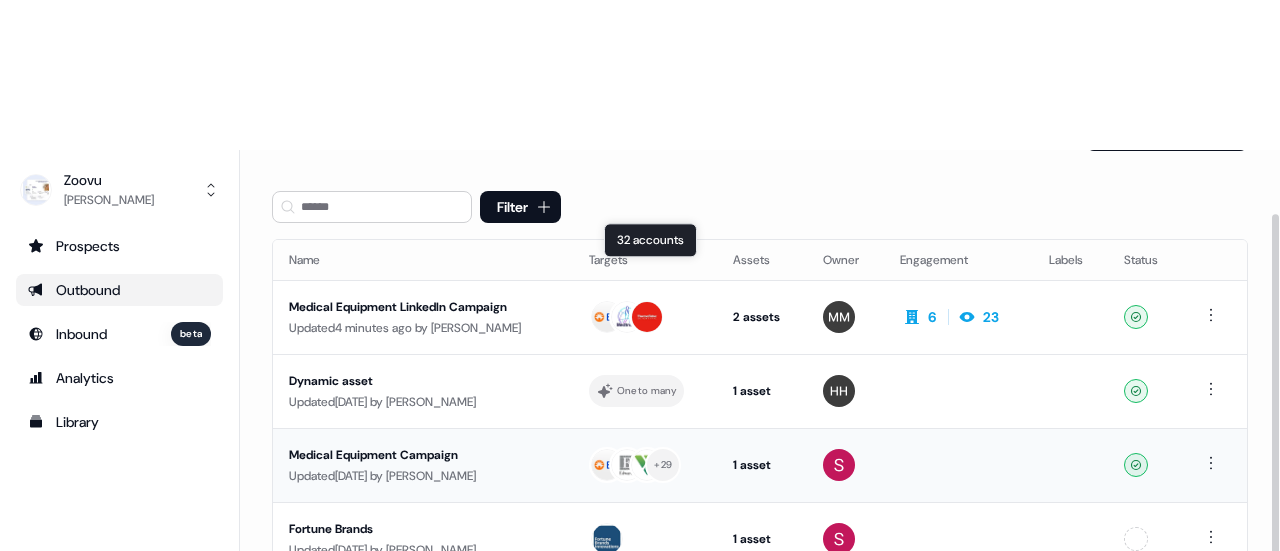 scroll, scrollTop: 100, scrollLeft: 0, axis: vertical 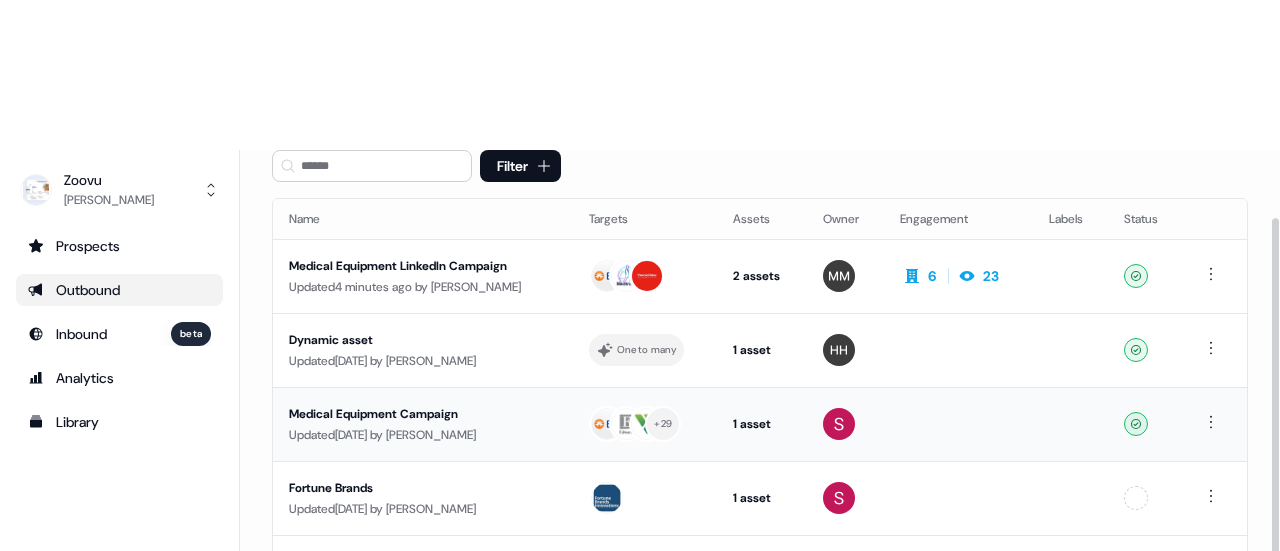 click on "Medical Equipment Campaign" at bounding box center (423, 414) 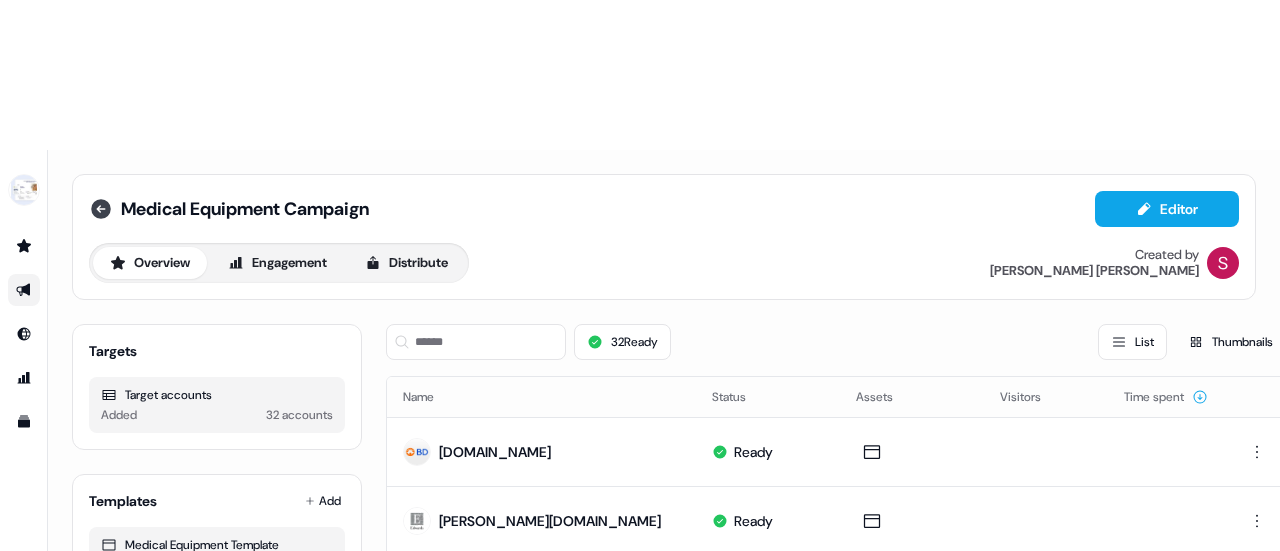 click 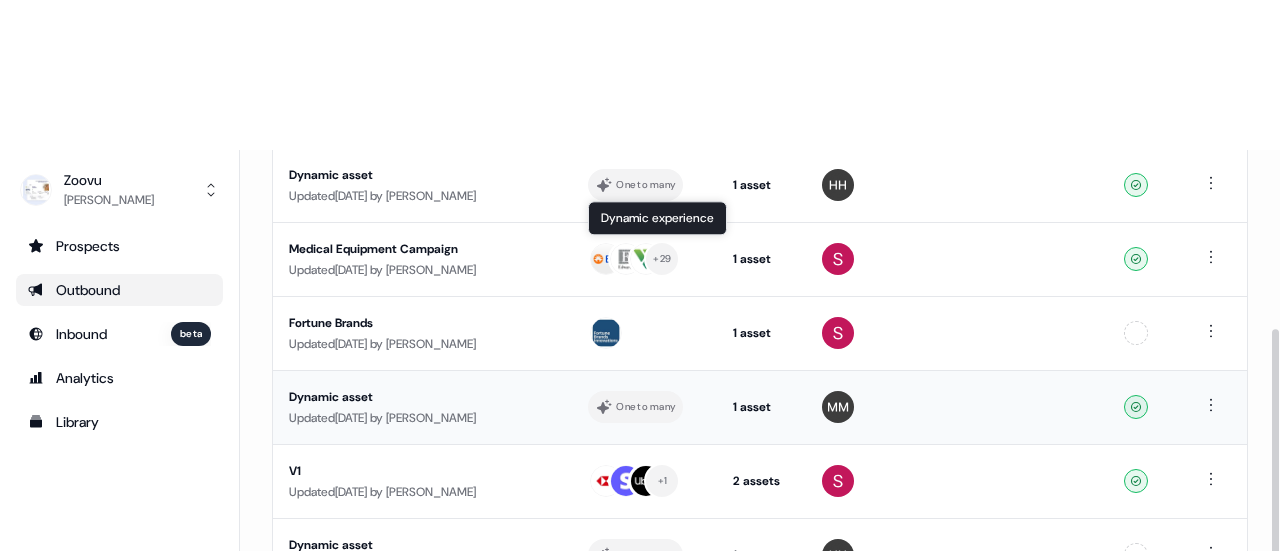 scroll, scrollTop: 65, scrollLeft: 0, axis: vertical 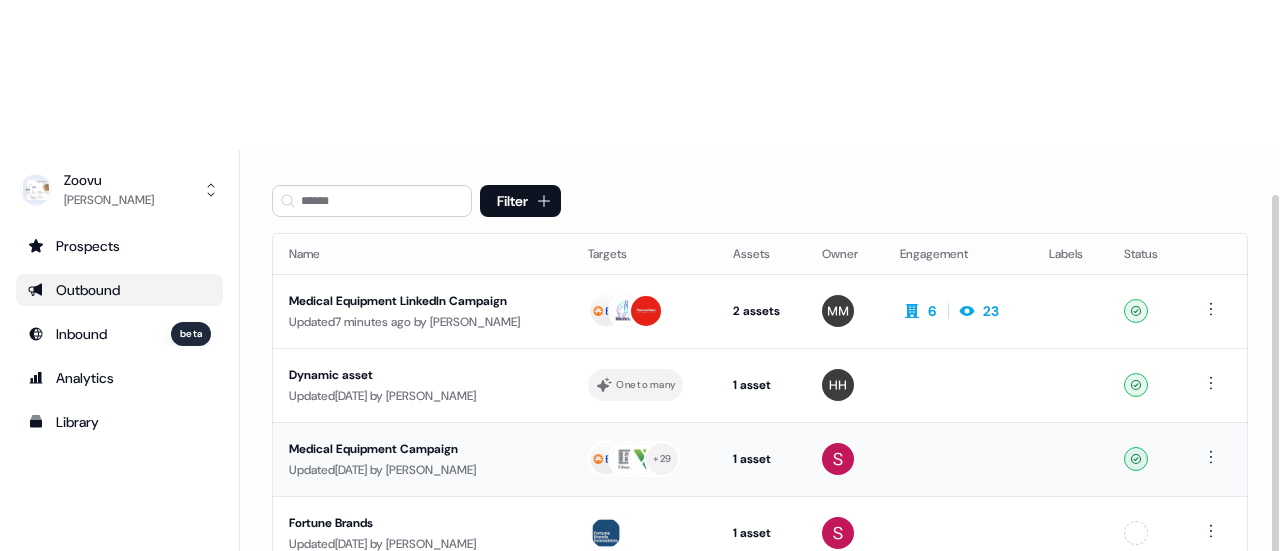 click on "Medical Equipment Campaign" at bounding box center [422, 449] 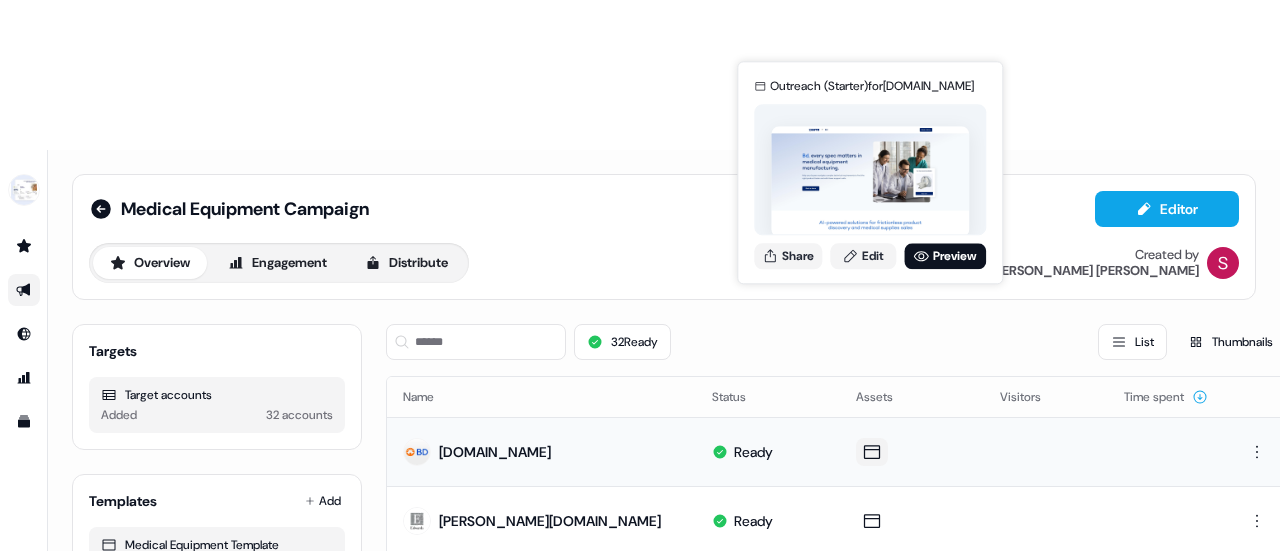 click 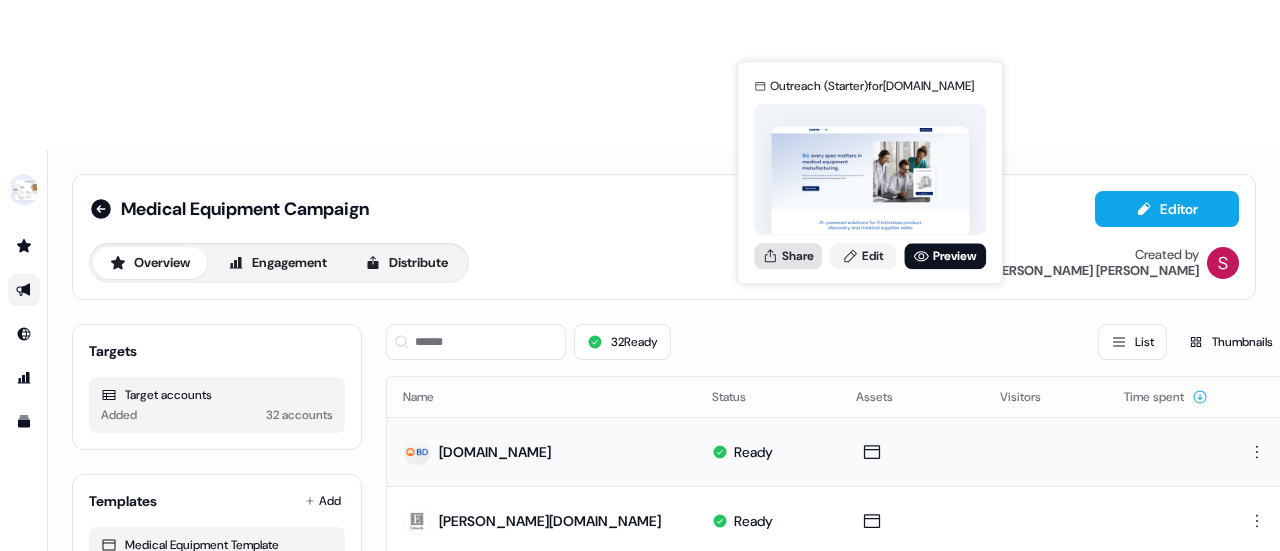 click on "Share" at bounding box center [788, 256] 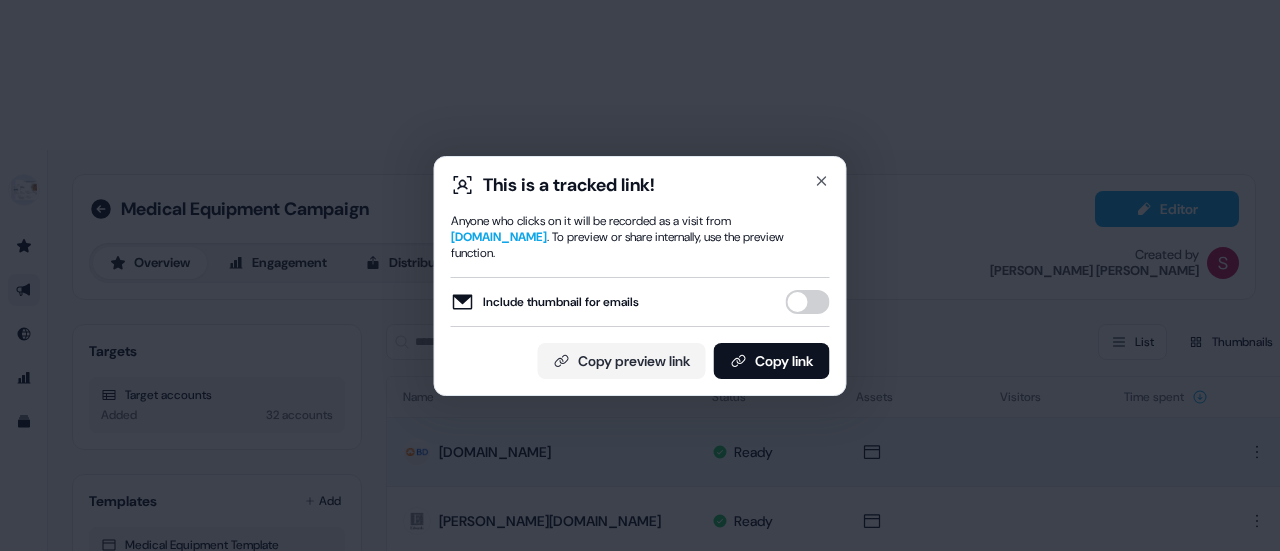 click on "Include thumbnail for emails" at bounding box center [808, 302] 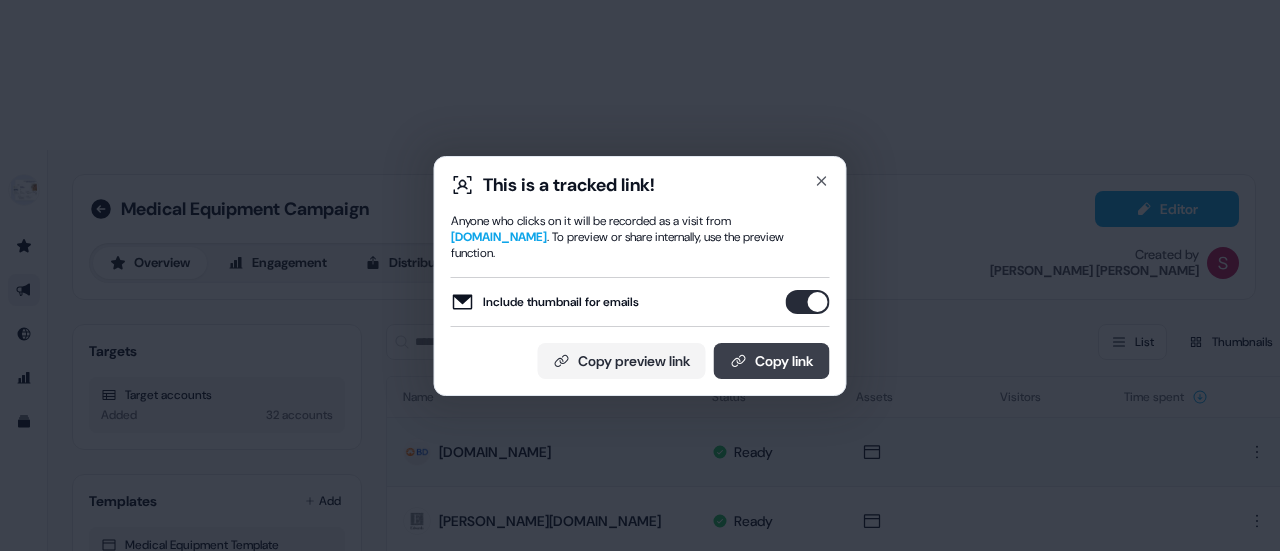 click on "Copy link" at bounding box center (772, 361) 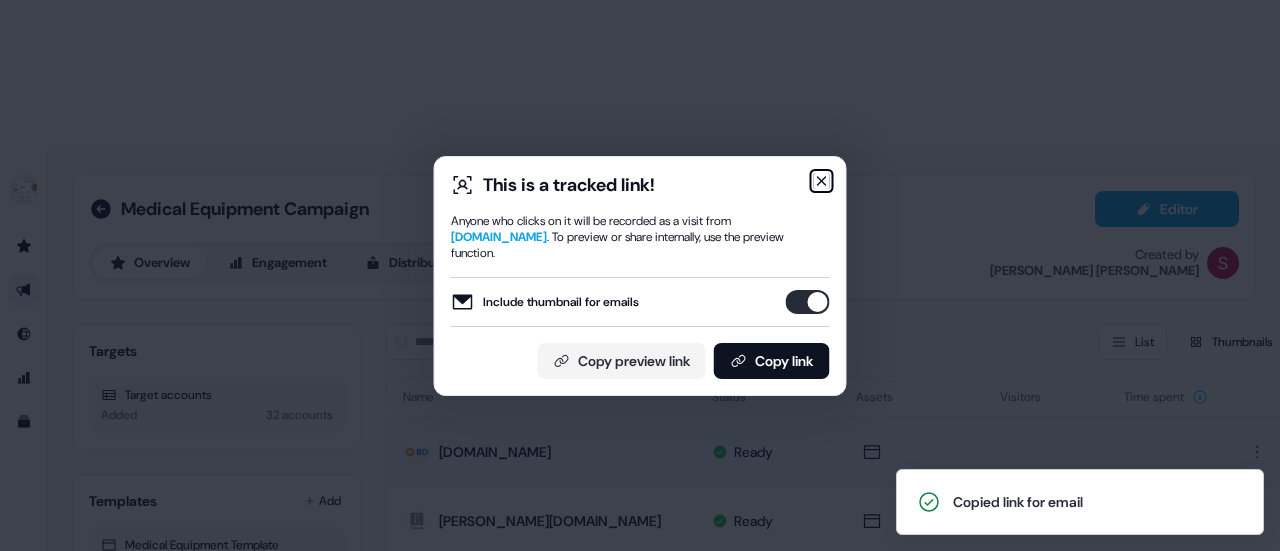 click 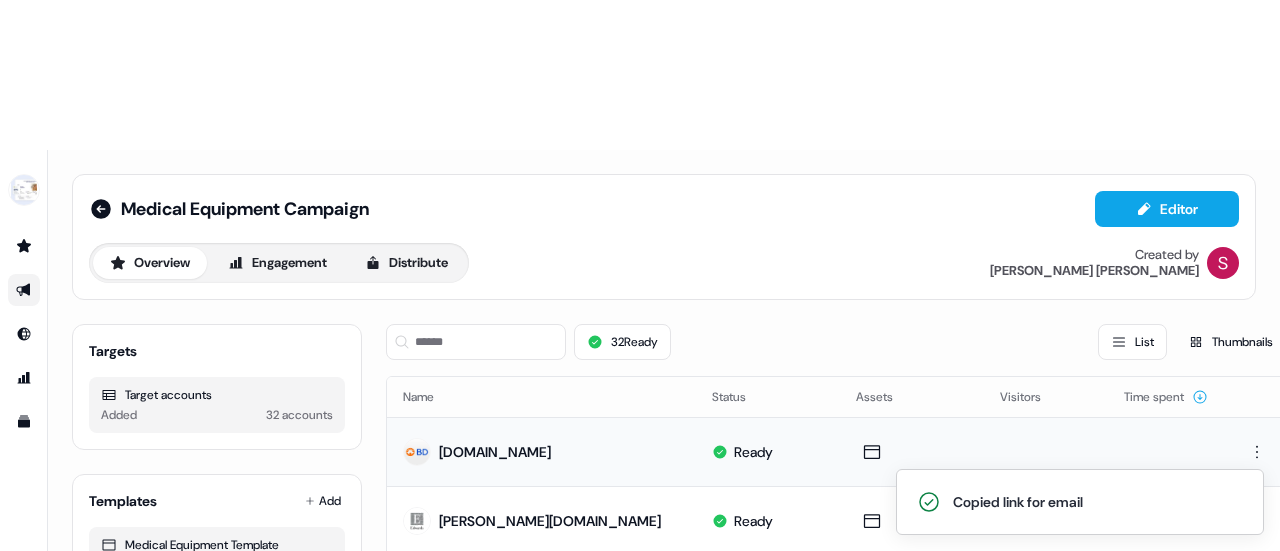 click at bounding box center [912, 451] 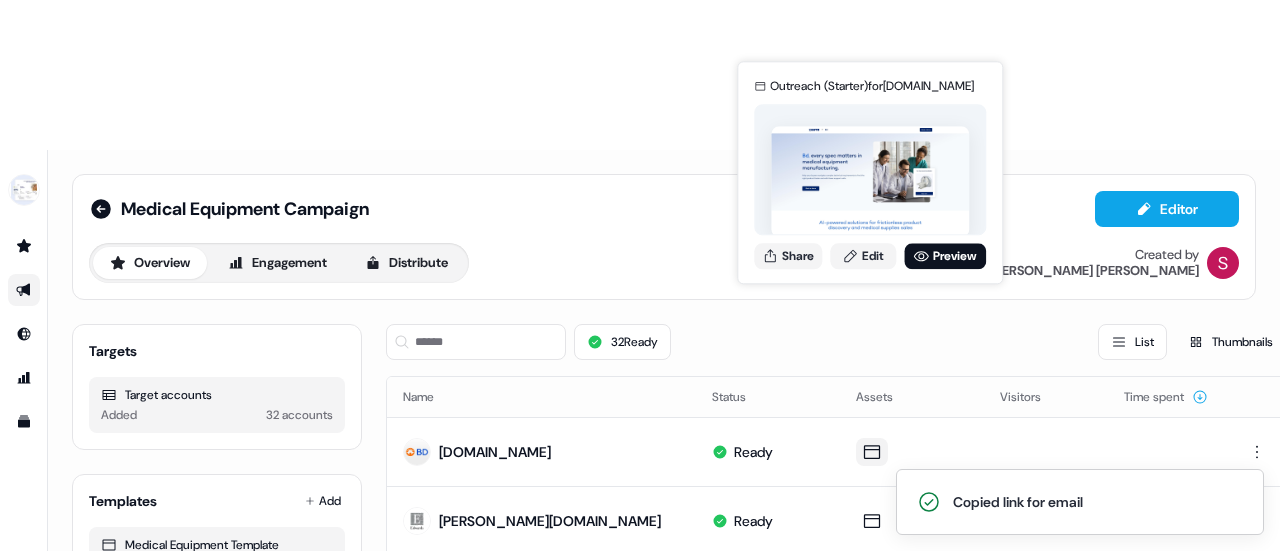 click 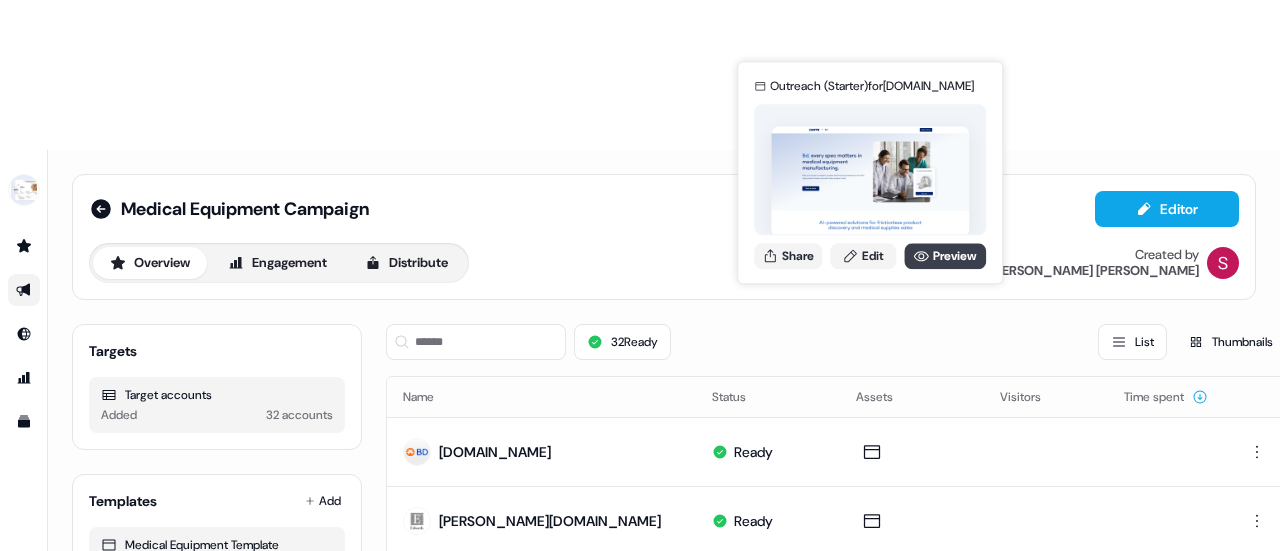 click on "Preview" at bounding box center (945, 256) 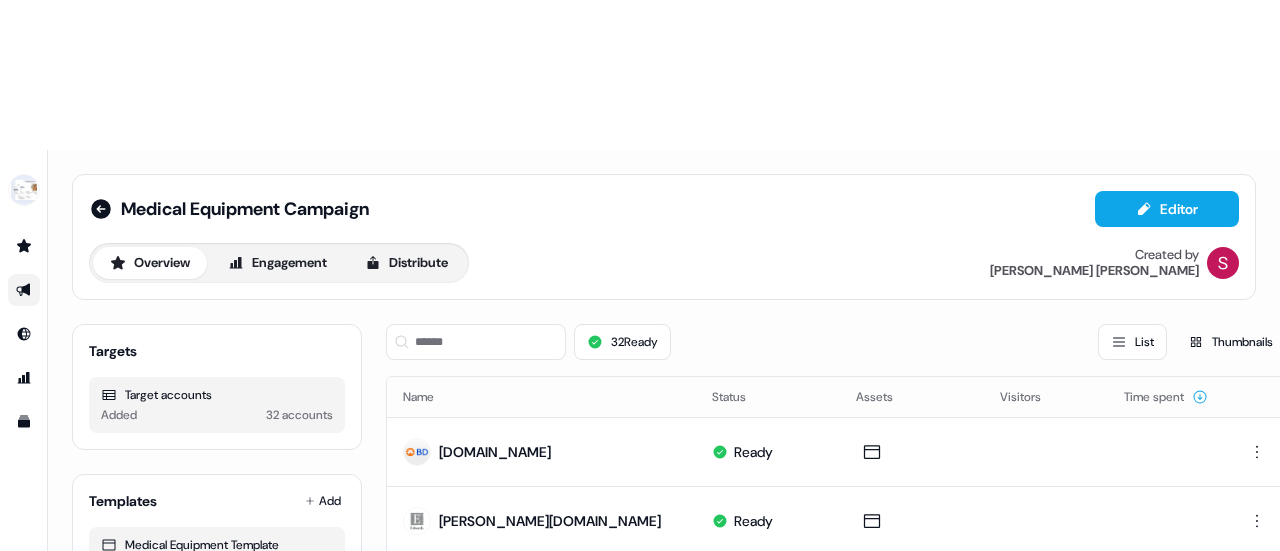 scroll, scrollTop: 200, scrollLeft: 0, axis: vertical 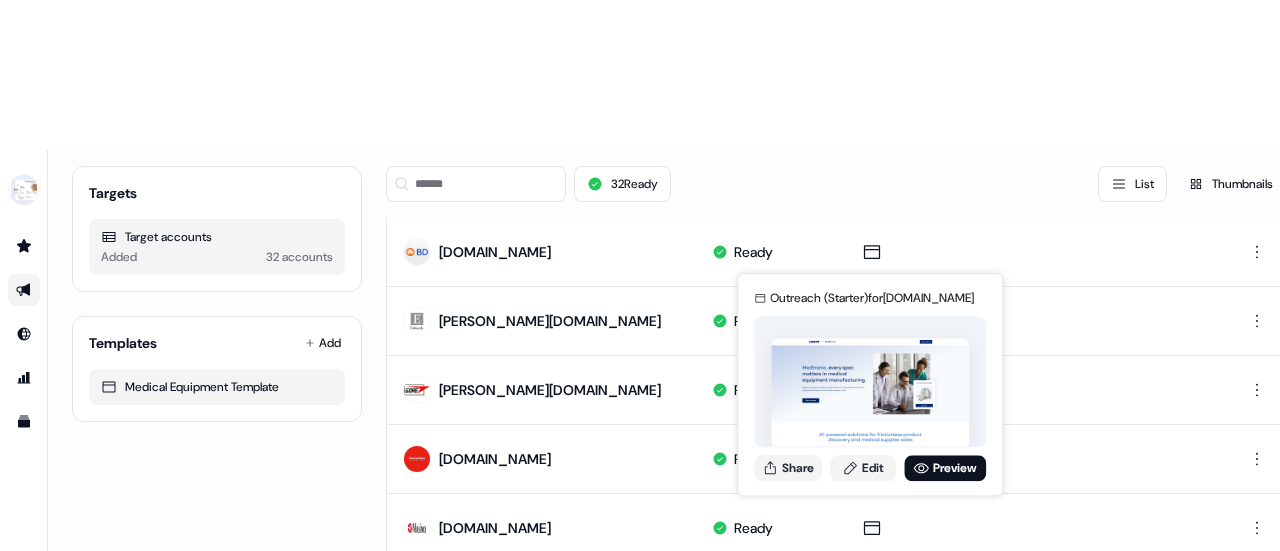 click 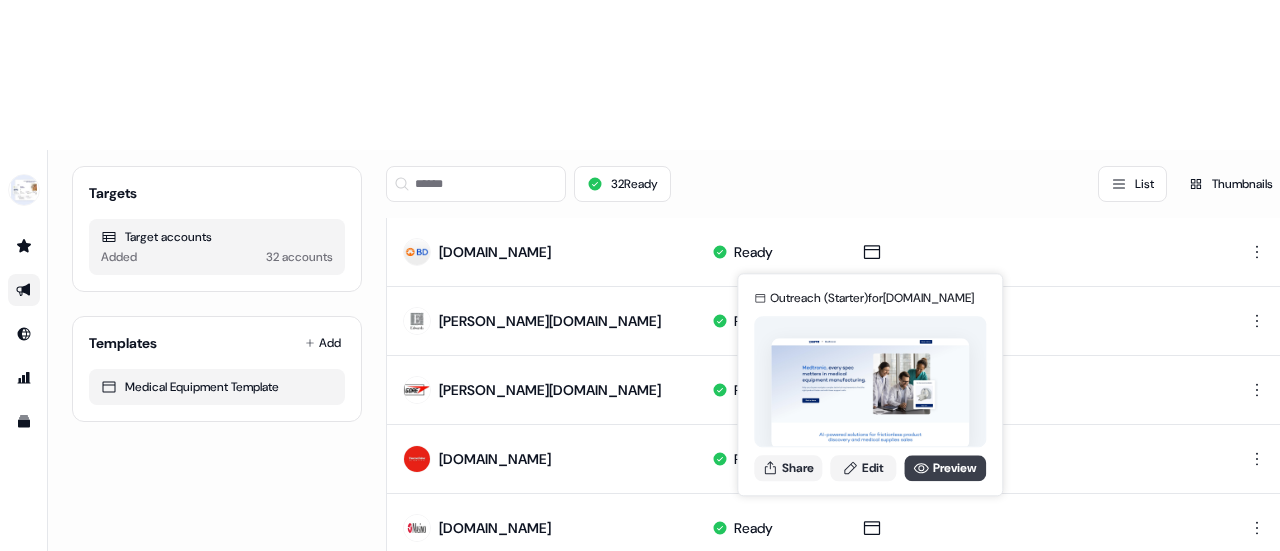 click 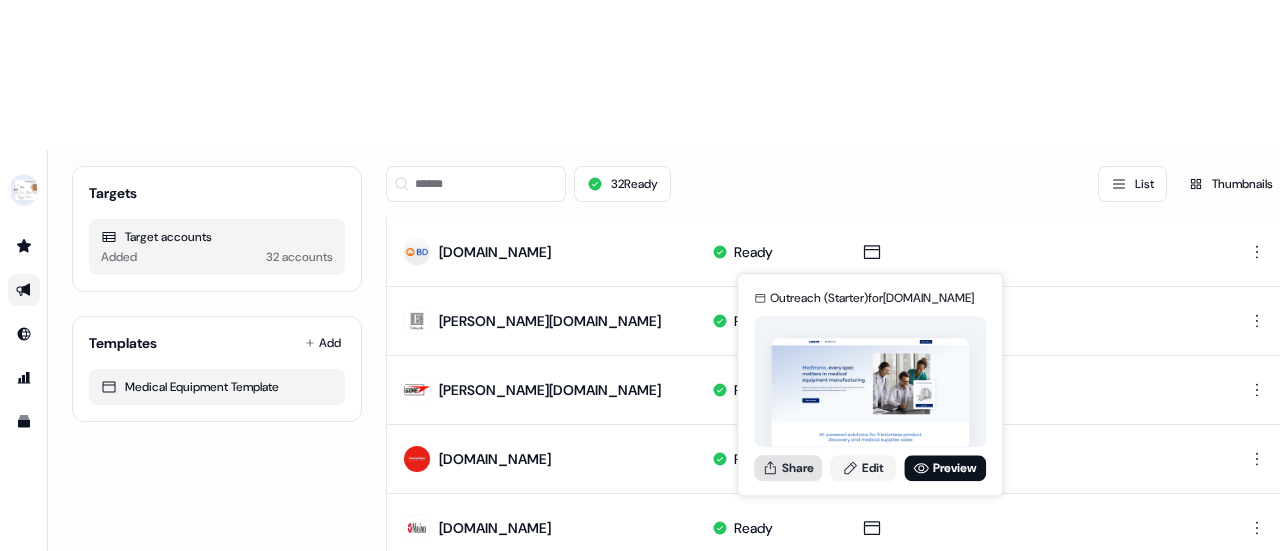 click on "Share" at bounding box center (788, 468) 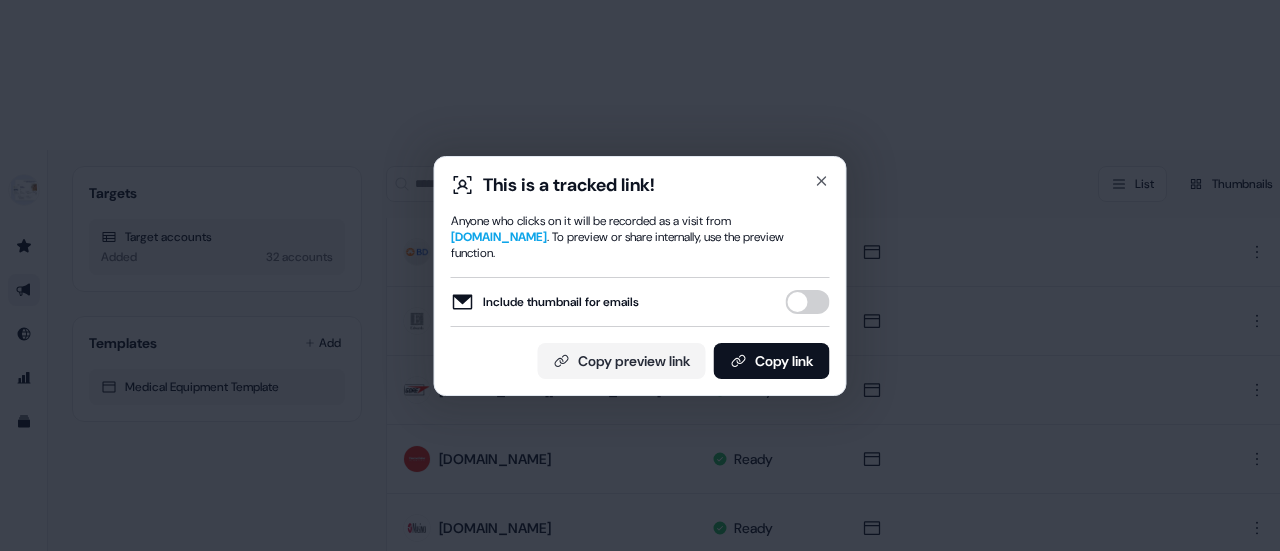 click on "Include thumbnail for emails" at bounding box center [808, 302] 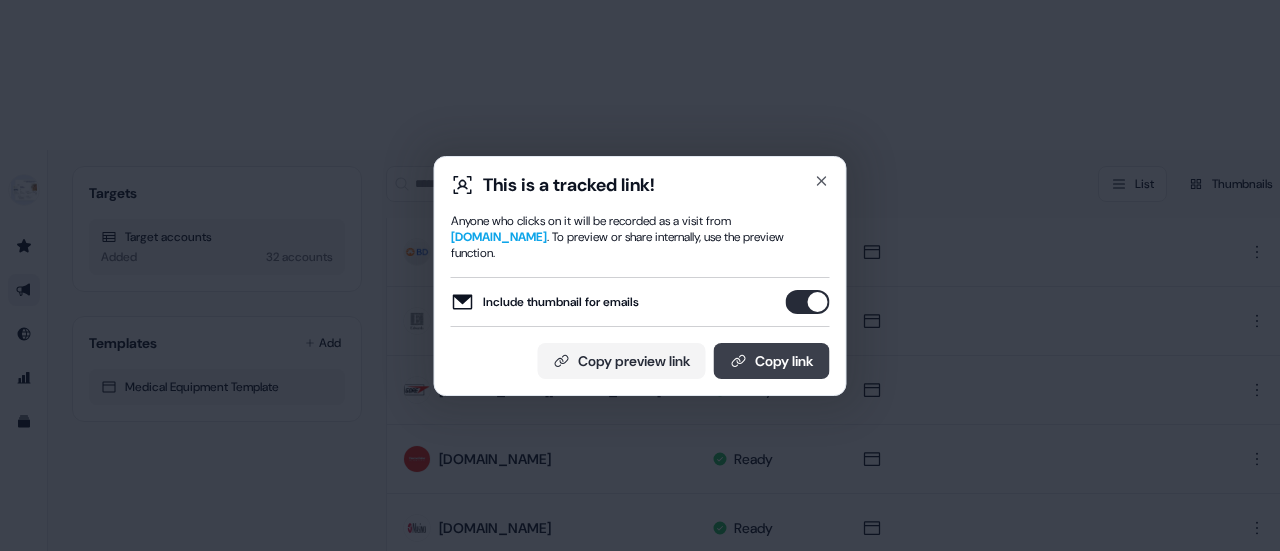 click on "Copy link" at bounding box center [772, 361] 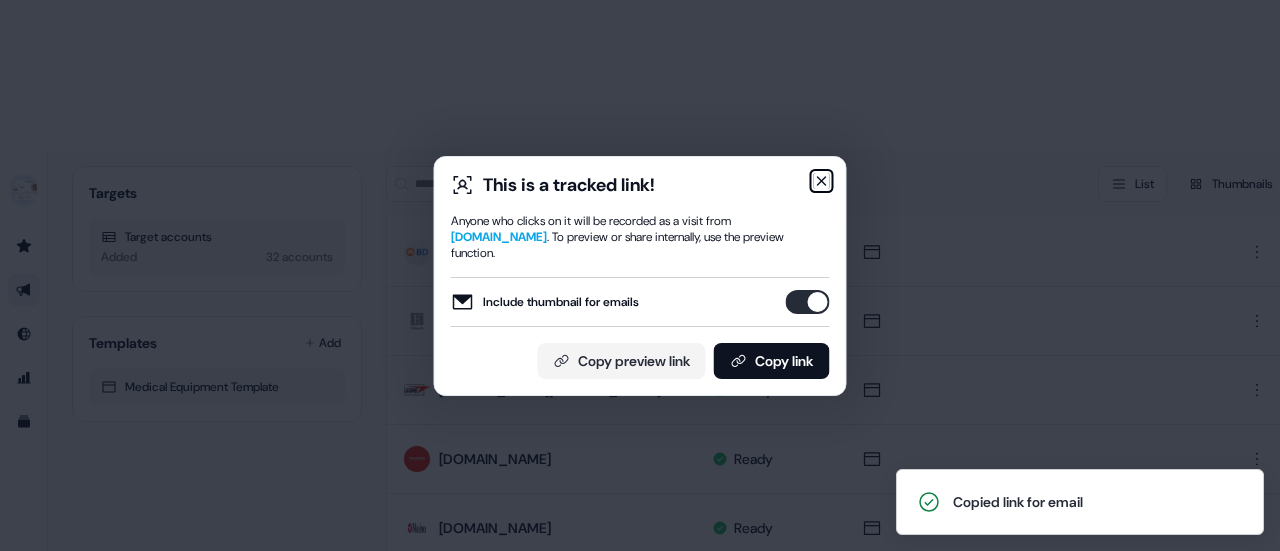 click 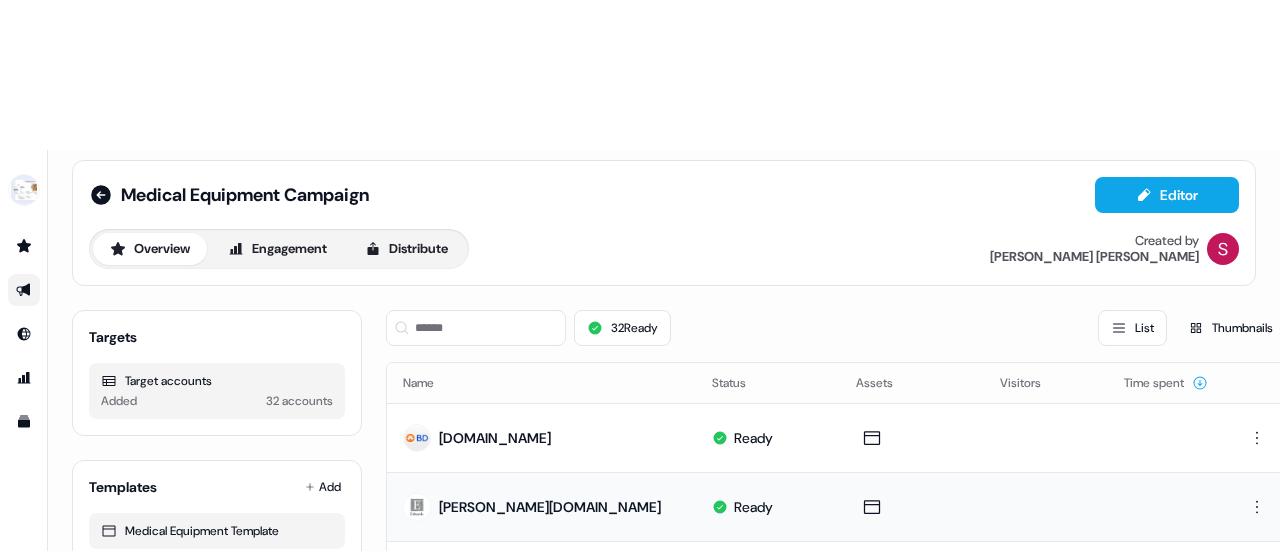 scroll, scrollTop: 0, scrollLeft: 0, axis: both 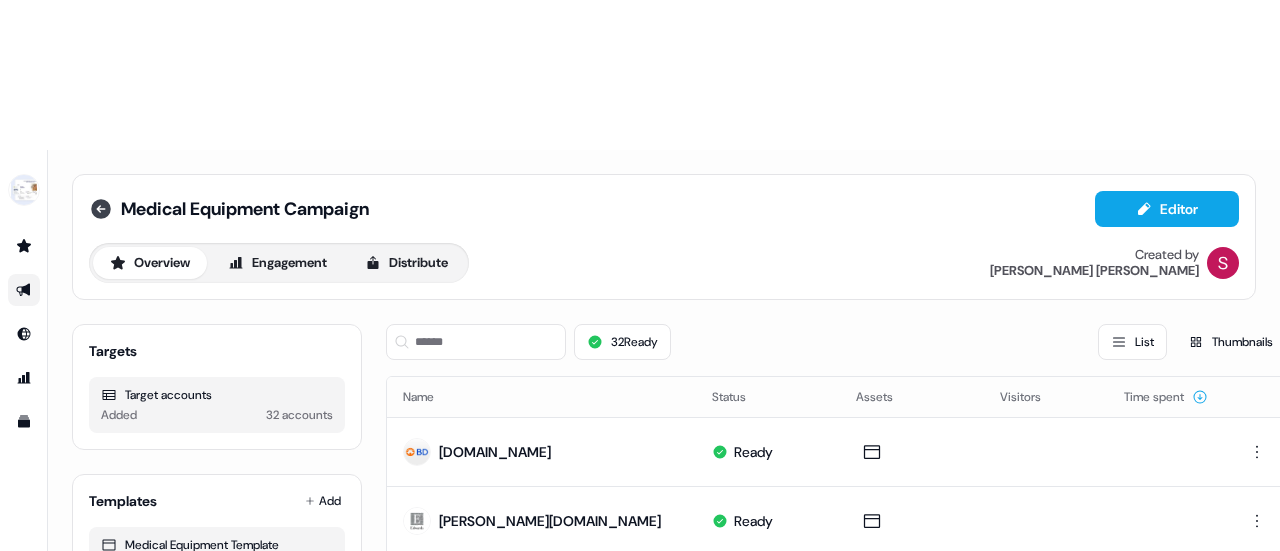 click 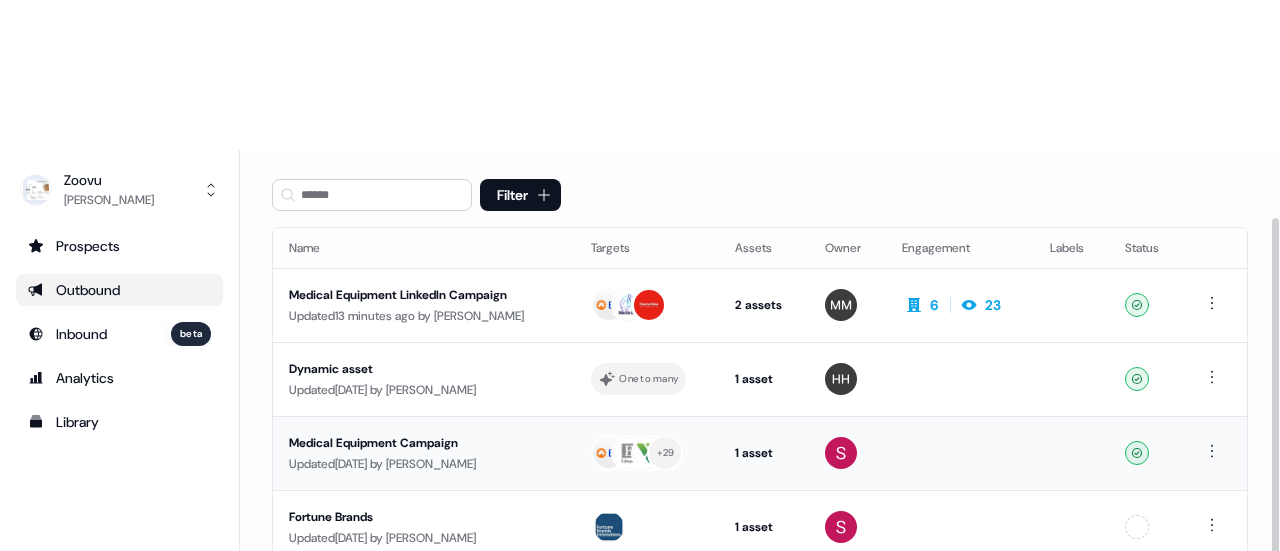 scroll, scrollTop: 100, scrollLeft: 0, axis: vertical 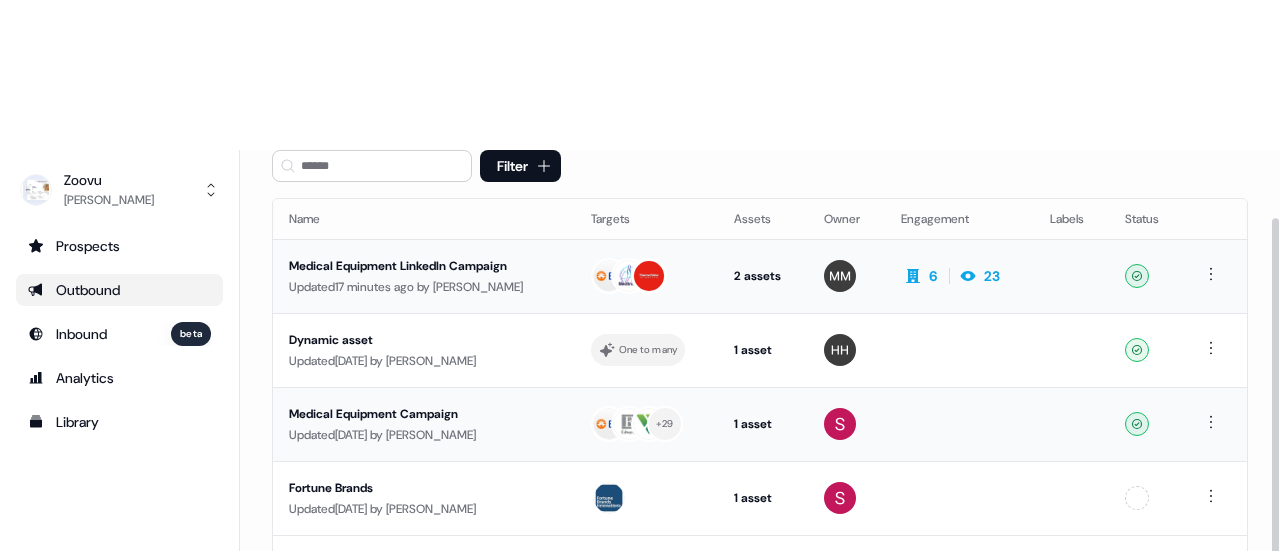 click on "Medical Equipment LinkedIn Campaign" at bounding box center [424, 266] 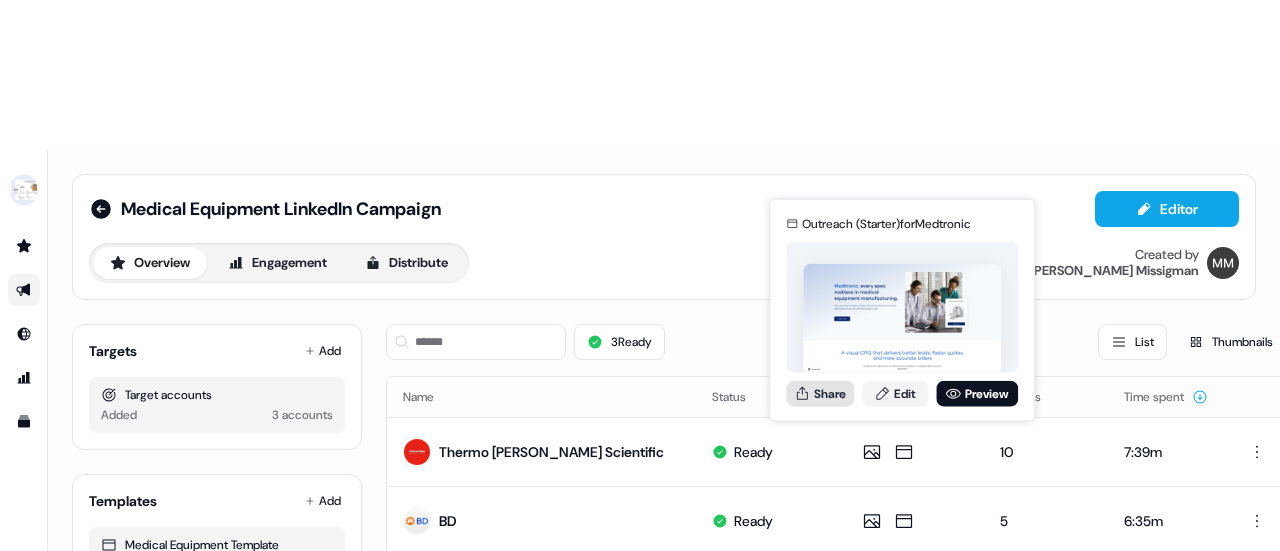click on "Share" at bounding box center [820, 393] 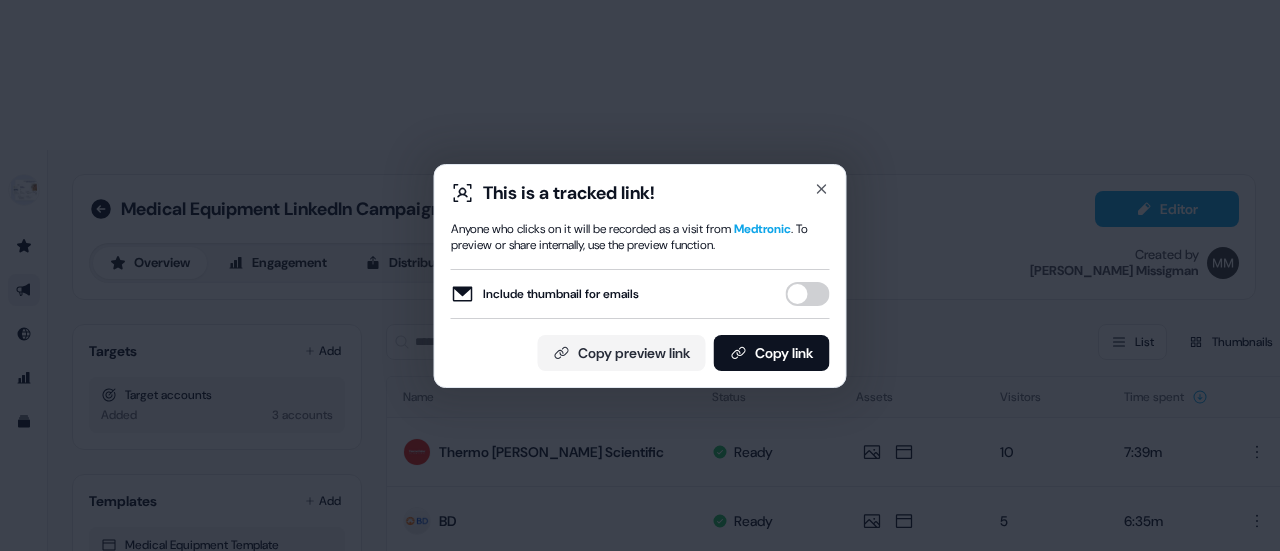 click on "Include thumbnail for emails" at bounding box center [808, 294] 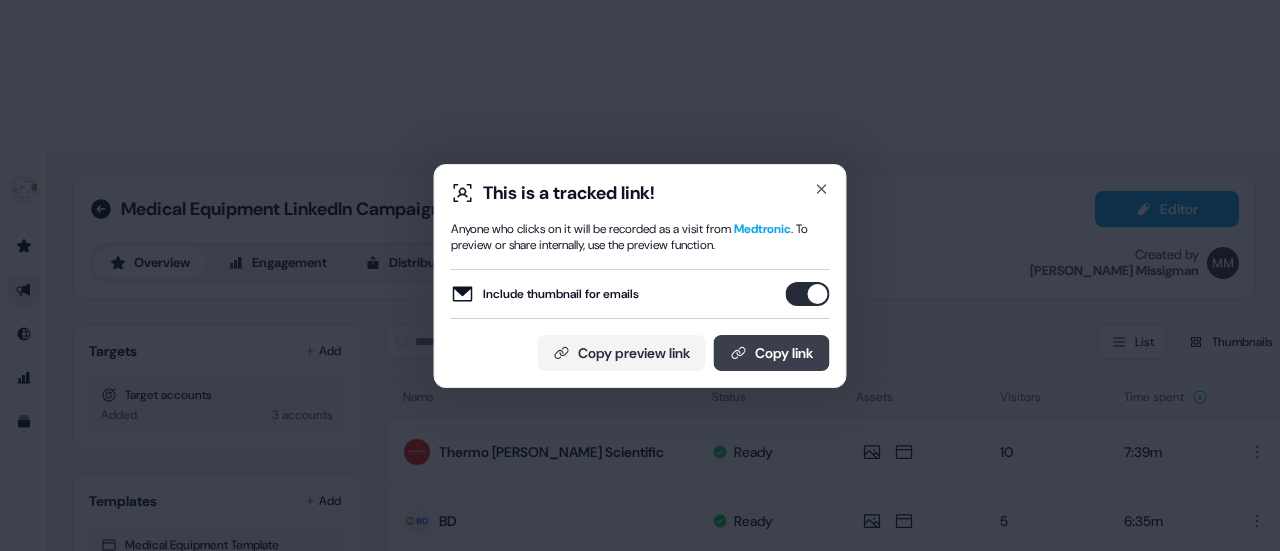 click on "Copy link" at bounding box center (772, 353) 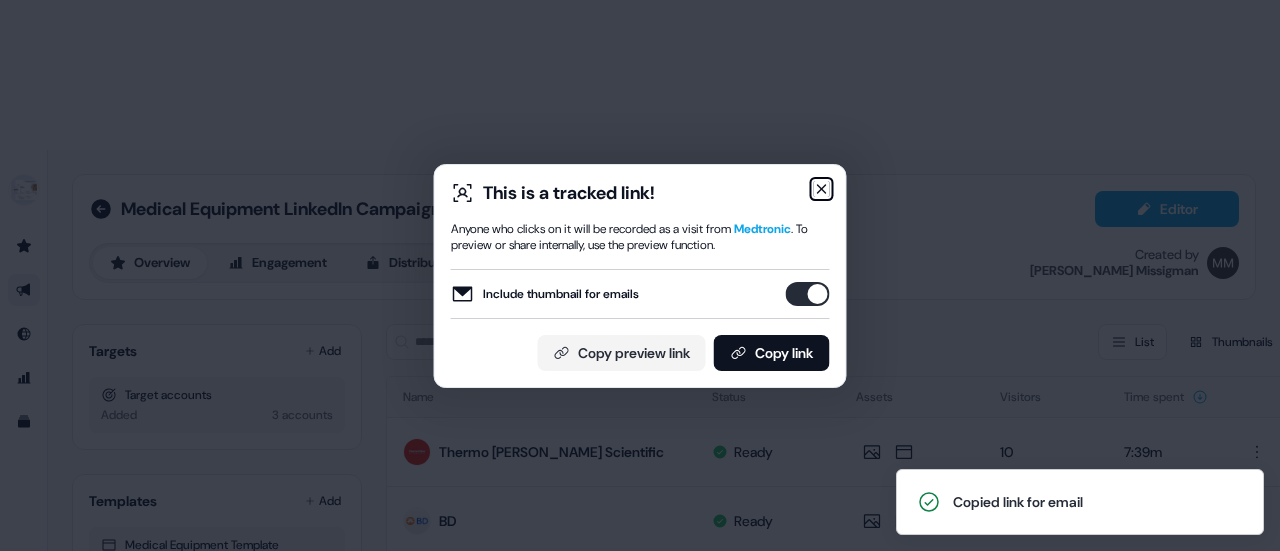 click 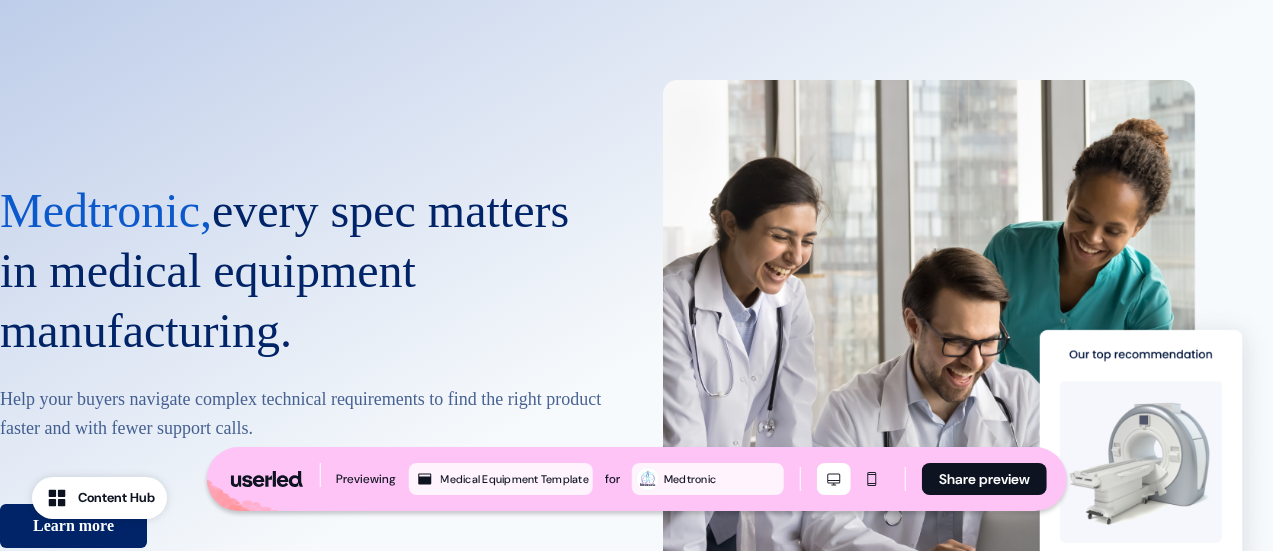 scroll, scrollTop: 0, scrollLeft: 0, axis: both 